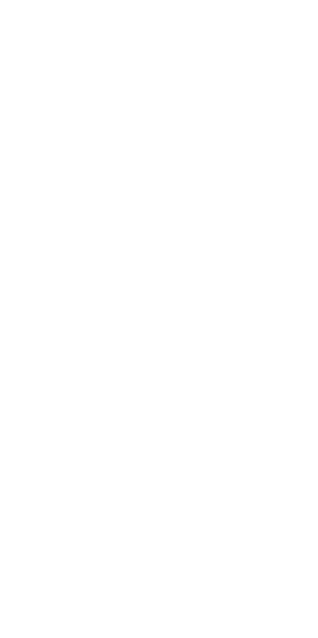 scroll, scrollTop: 0, scrollLeft: 0, axis: both 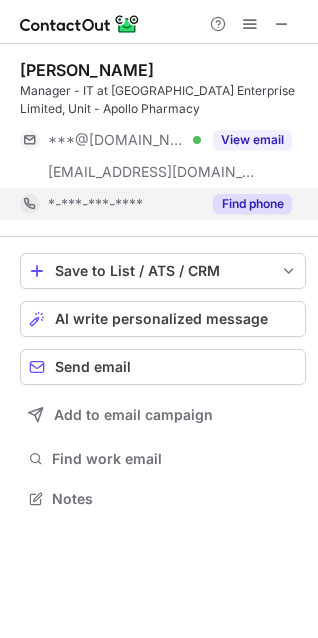 click on "Find phone" at bounding box center [252, 204] 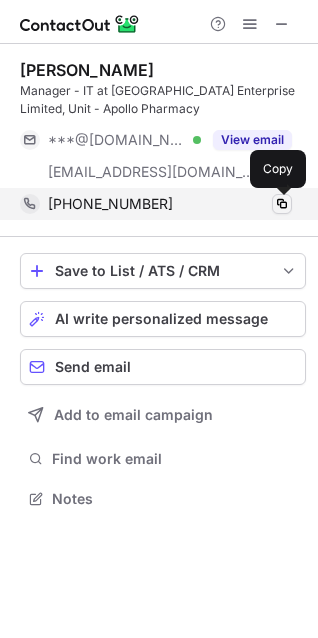 click at bounding box center [282, 204] 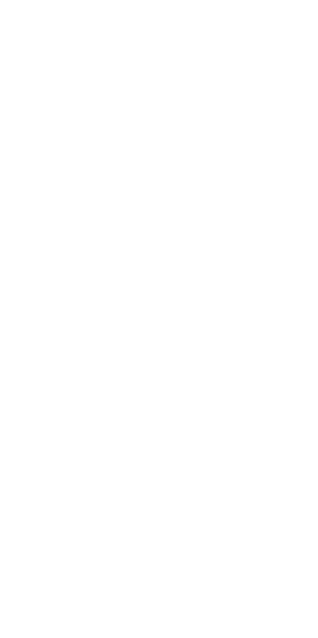 scroll, scrollTop: 0, scrollLeft: 0, axis: both 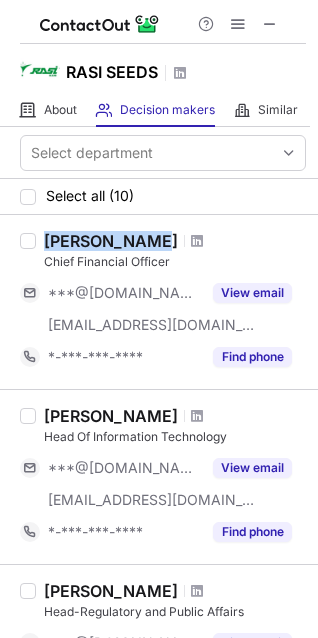 drag, startPoint x: 140, startPoint y: 237, endPoint x: 38, endPoint y: 233, distance: 102.0784 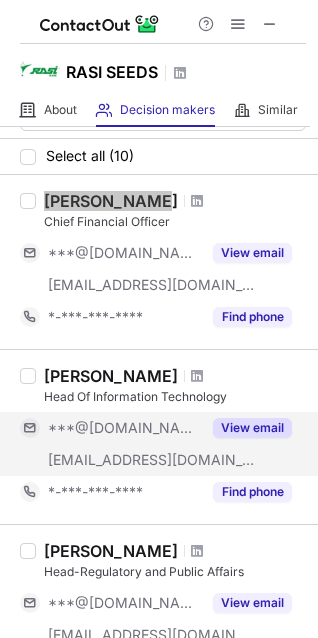 scroll, scrollTop: 0, scrollLeft: 0, axis: both 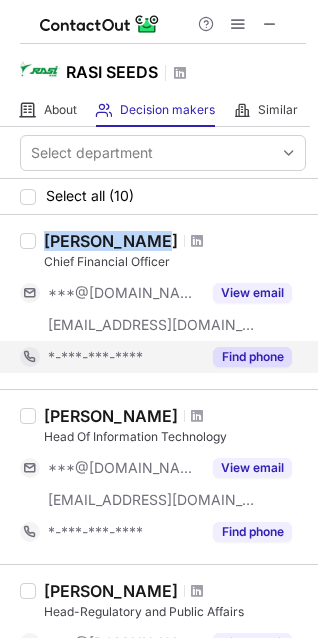 click on "Find phone" at bounding box center (252, 357) 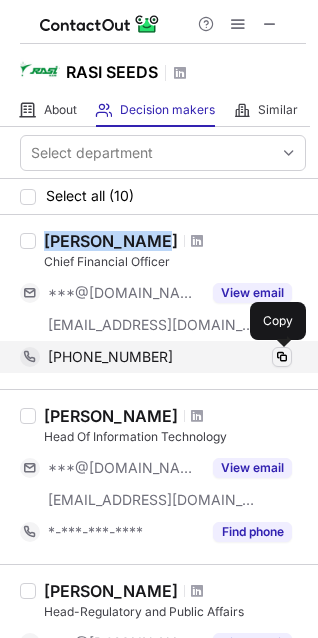 click at bounding box center [282, 357] 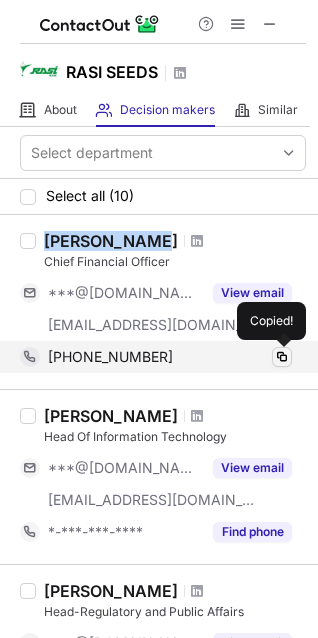 type 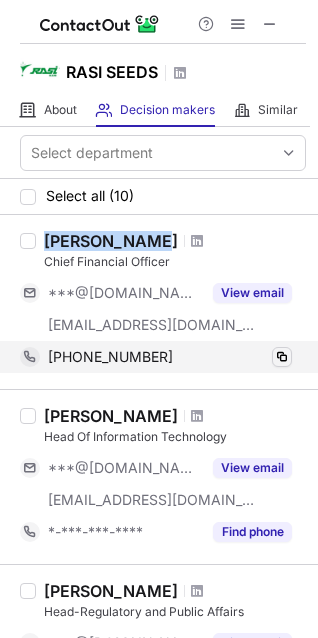 copy on "Binu Paulose" 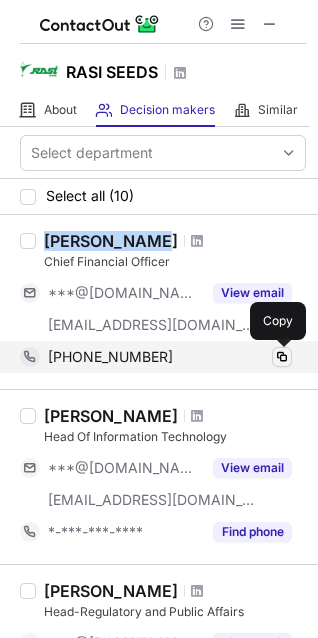 click at bounding box center (282, 357) 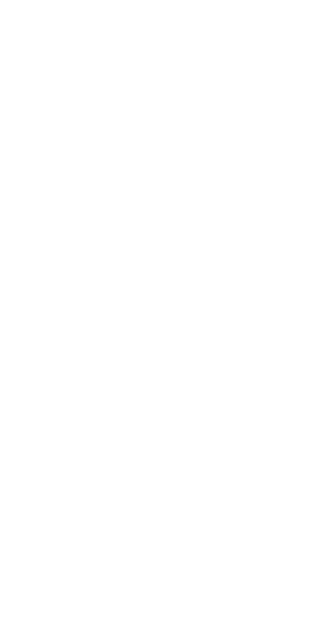 scroll, scrollTop: 0, scrollLeft: 0, axis: both 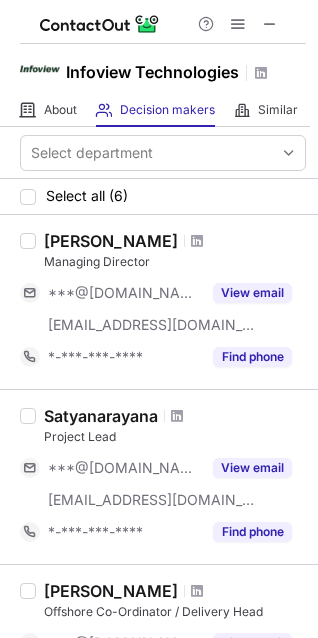 drag, startPoint x: 140, startPoint y: 237, endPoint x: 103, endPoint y: 238, distance: 37.01351 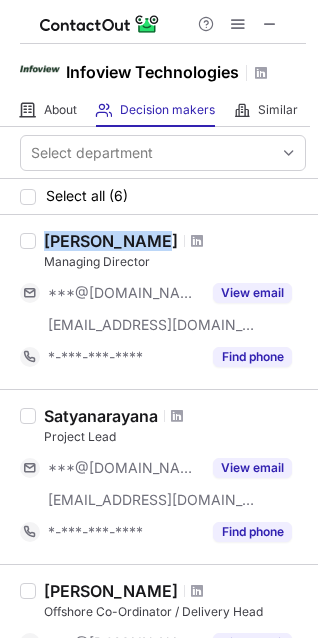 drag, startPoint x: 44, startPoint y: 238, endPoint x: 136, endPoint y: 234, distance: 92.086914 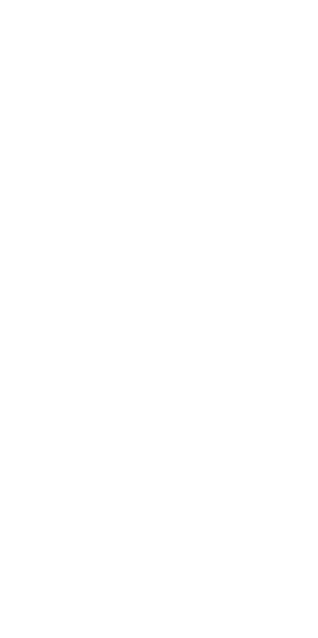 scroll, scrollTop: 0, scrollLeft: 0, axis: both 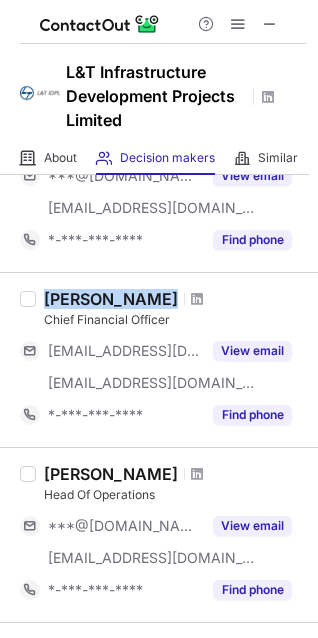 drag, startPoint x: 42, startPoint y: 297, endPoint x: 187, endPoint y: 280, distance: 145.99315 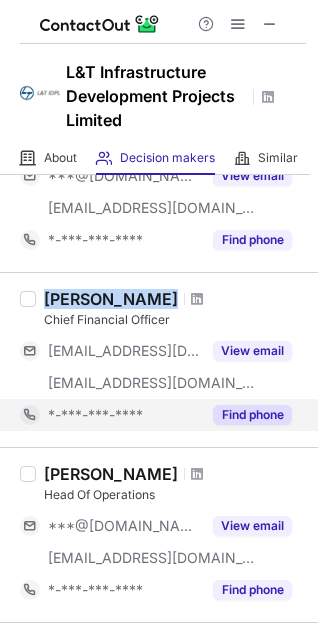 click on "Find phone" at bounding box center (252, 415) 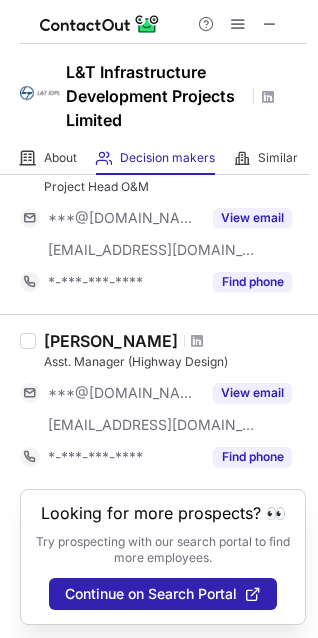 scroll, scrollTop: 0, scrollLeft: 0, axis: both 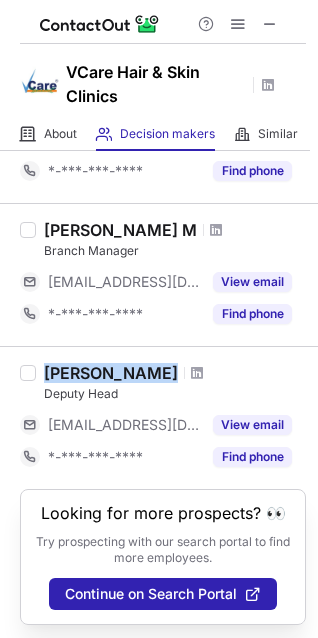 drag, startPoint x: 42, startPoint y: 374, endPoint x: 180, endPoint y: 375, distance: 138.00362 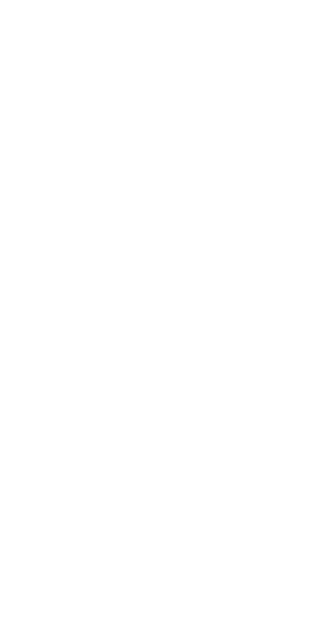 scroll, scrollTop: 0, scrollLeft: 0, axis: both 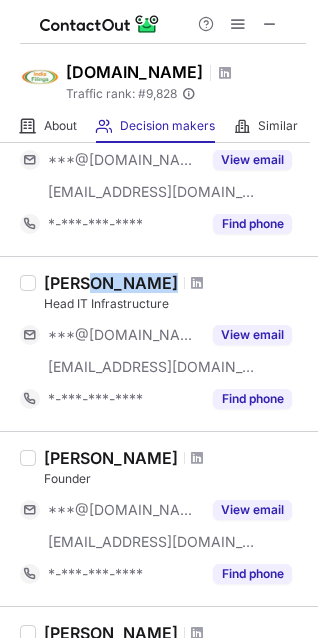 drag, startPoint x: 137, startPoint y: 281, endPoint x: 82, endPoint y: 284, distance: 55.081757 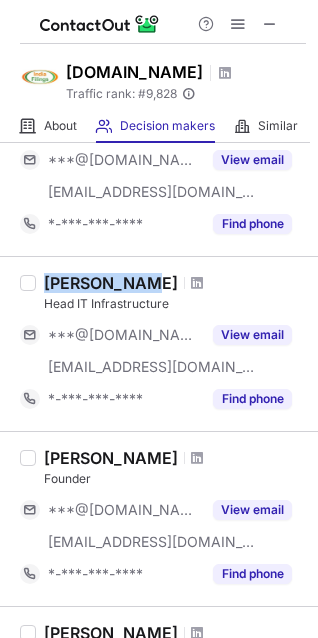 drag, startPoint x: 47, startPoint y: 286, endPoint x: 134, endPoint y: 286, distance: 87 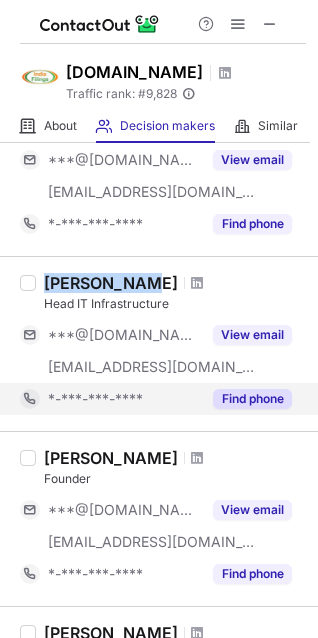 click on "Find phone" at bounding box center (252, 399) 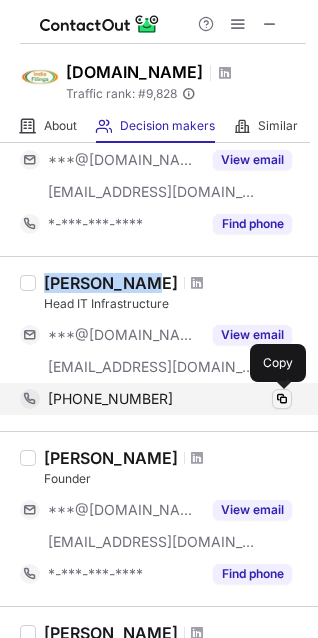 click at bounding box center (282, 399) 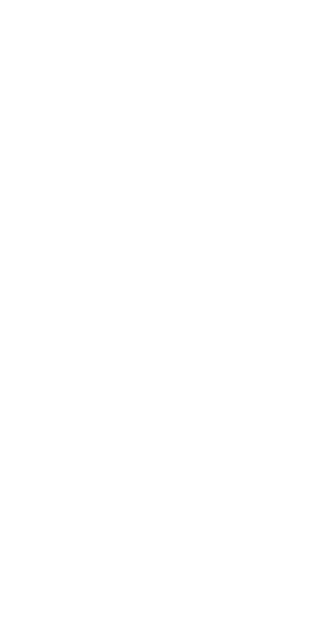 scroll, scrollTop: 0, scrollLeft: 0, axis: both 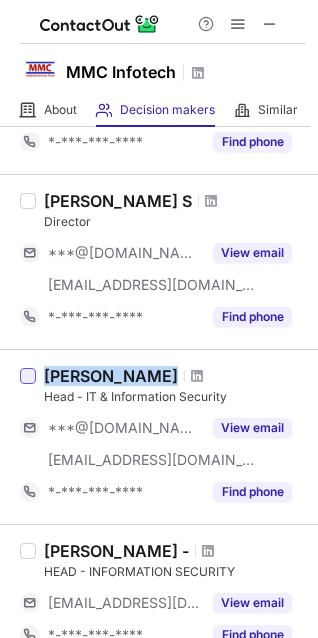 drag, startPoint x: 200, startPoint y: 371, endPoint x: 26, endPoint y: 371, distance: 174 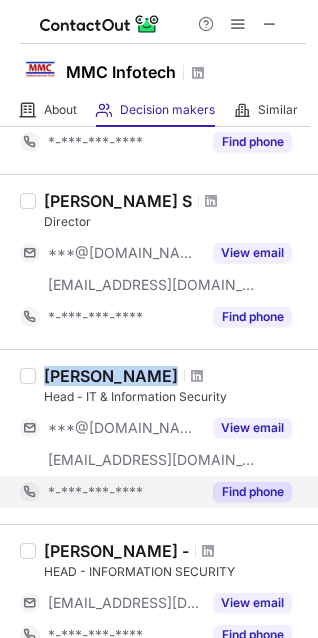 click on "Find phone" at bounding box center (252, 492) 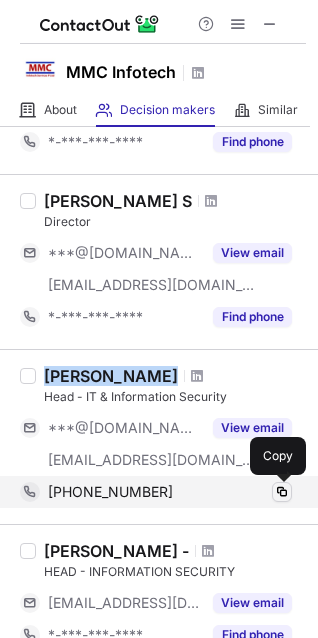 click at bounding box center (282, 492) 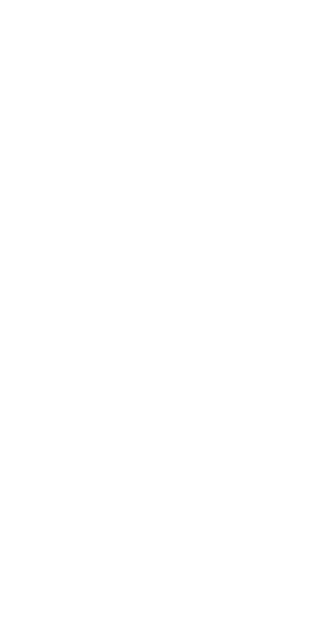 scroll, scrollTop: 0, scrollLeft: 0, axis: both 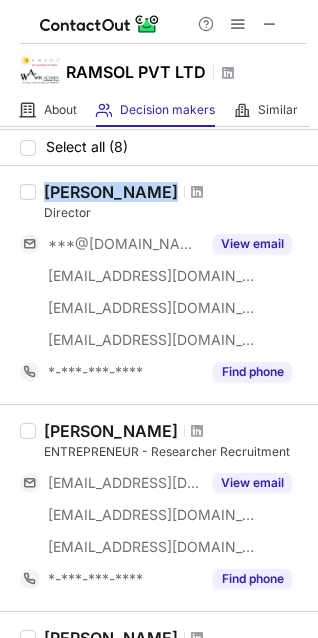 drag, startPoint x: 167, startPoint y: 191, endPoint x: 45, endPoint y: 187, distance: 122.06556 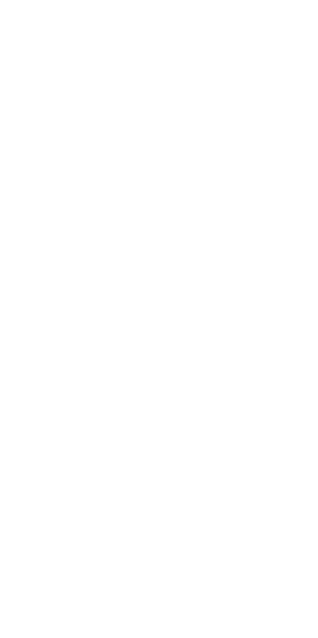 scroll, scrollTop: 0, scrollLeft: 0, axis: both 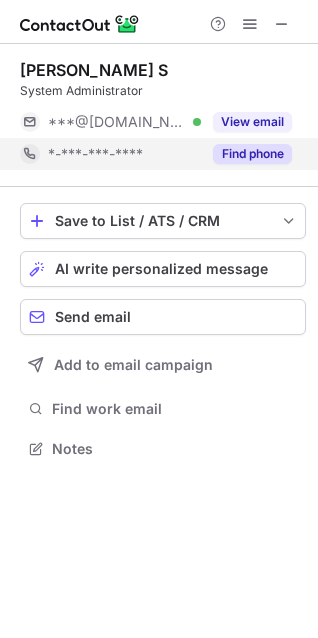 click on "Find phone" at bounding box center [252, 154] 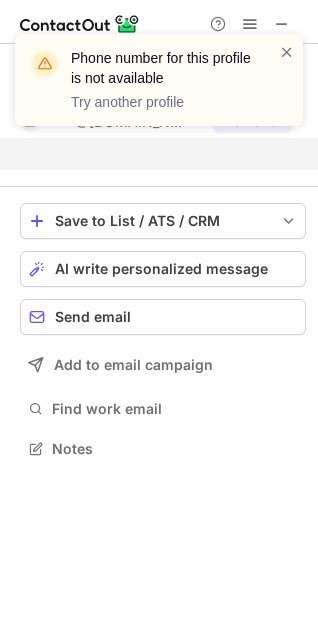scroll, scrollTop: 402, scrollLeft: 318, axis: both 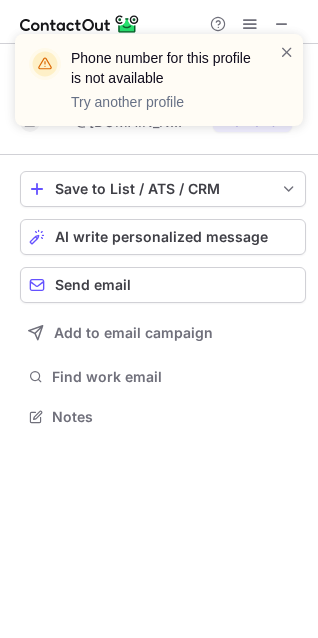 click on "Phone number for this profile is not available Try another profile" at bounding box center (159, 88) 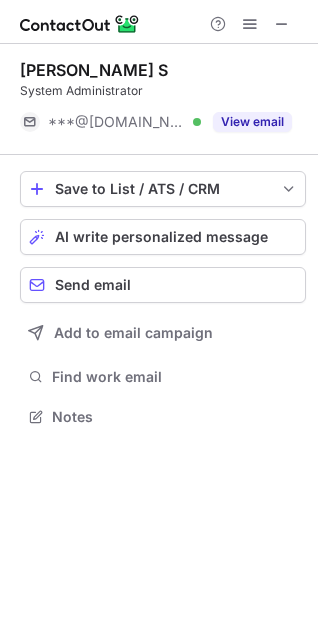 click on "Phone number for this profile is not available Try another profile" at bounding box center (159, 34) 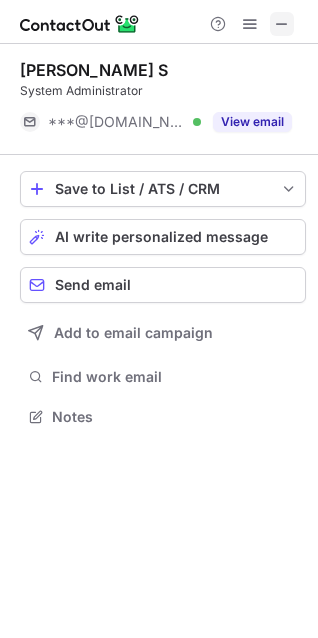 click at bounding box center [282, 24] 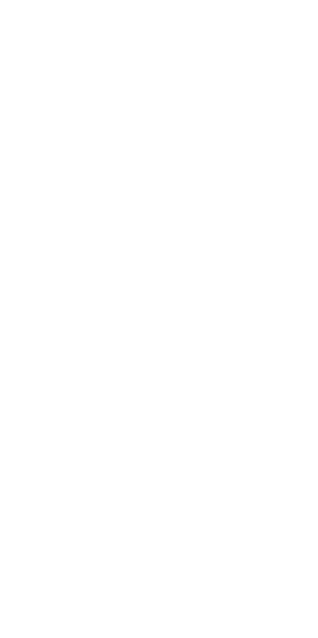 scroll, scrollTop: 0, scrollLeft: 0, axis: both 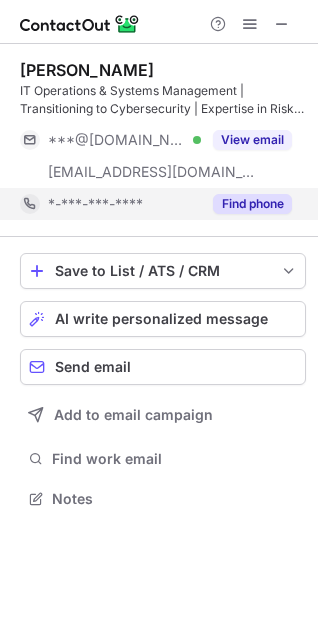 click on "Find phone" at bounding box center (252, 204) 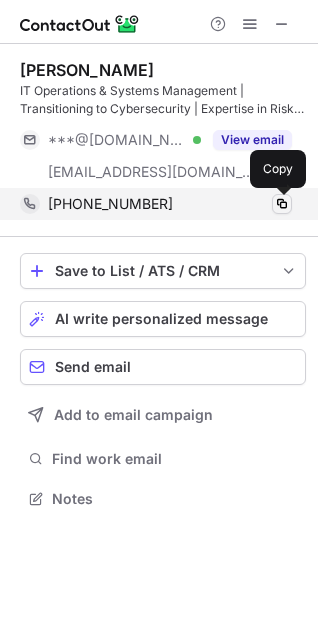 click at bounding box center [282, 204] 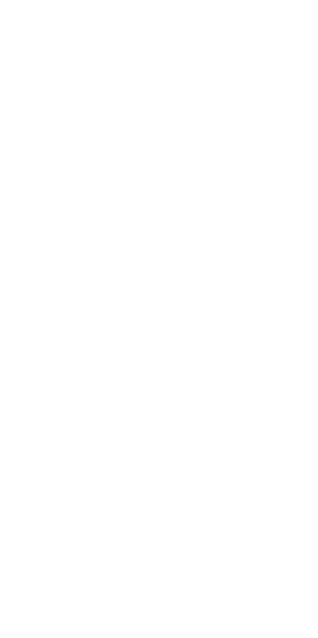 scroll, scrollTop: 0, scrollLeft: 0, axis: both 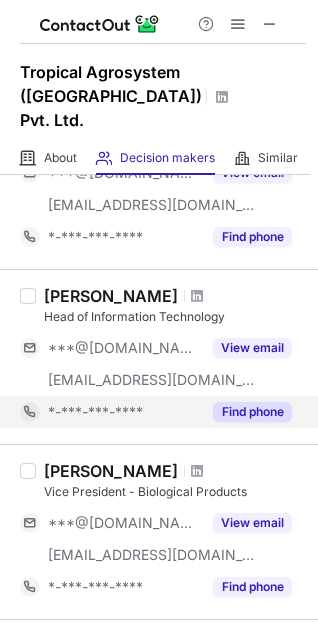 click on "Find phone" at bounding box center (252, 412) 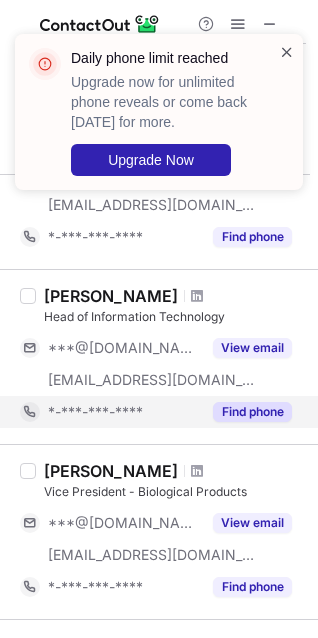 click at bounding box center (287, 52) 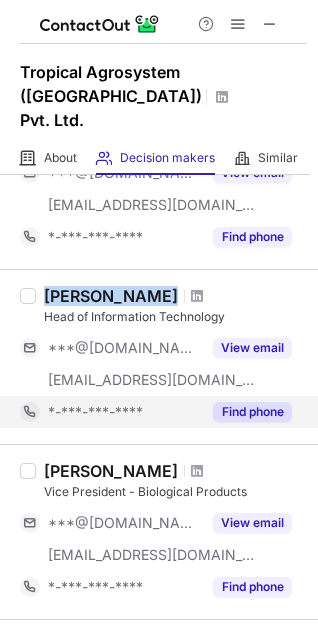 drag, startPoint x: 256, startPoint y: 269, endPoint x: 49, endPoint y: 268, distance: 207.00241 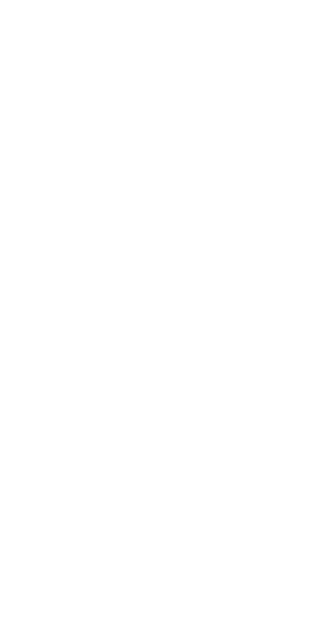 scroll, scrollTop: 0, scrollLeft: 0, axis: both 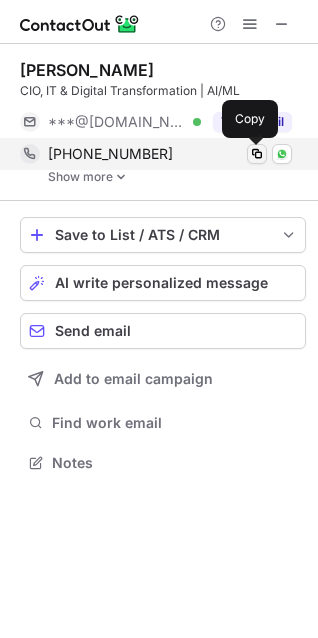click at bounding box center [257, 154] 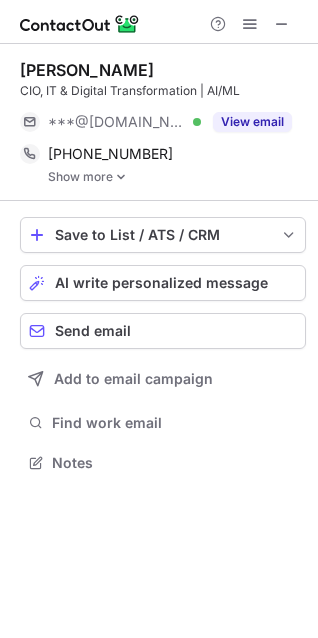 click at bounding box center [121, 177] 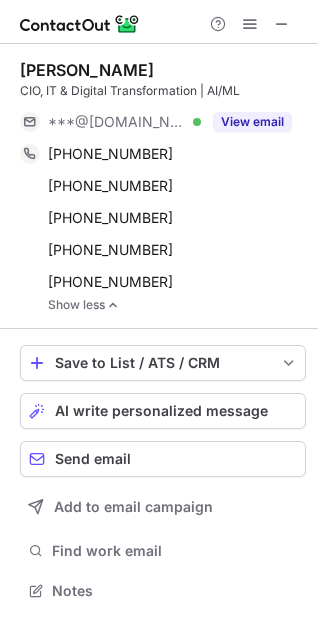 click on "Show less" at bounding box center (177, 305) 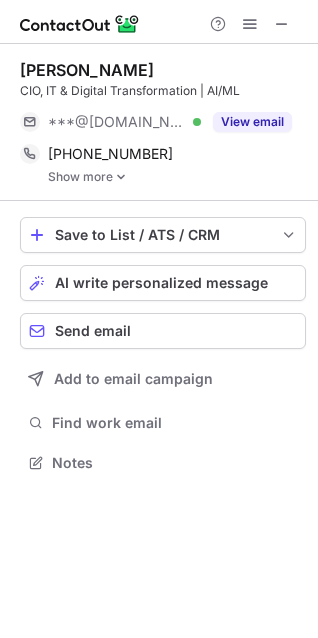 click on "Show more" at bounding box center [177, 177] 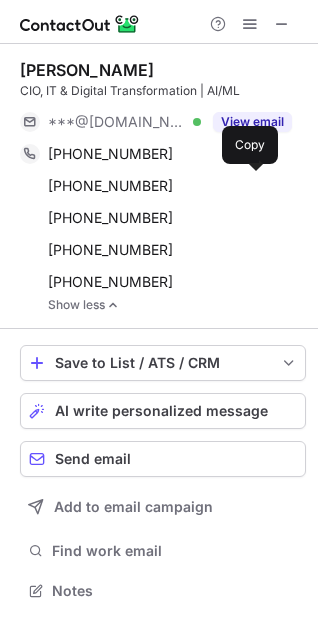 scroll, scrollTop: 10, scrollLeft: 9, axis: both 